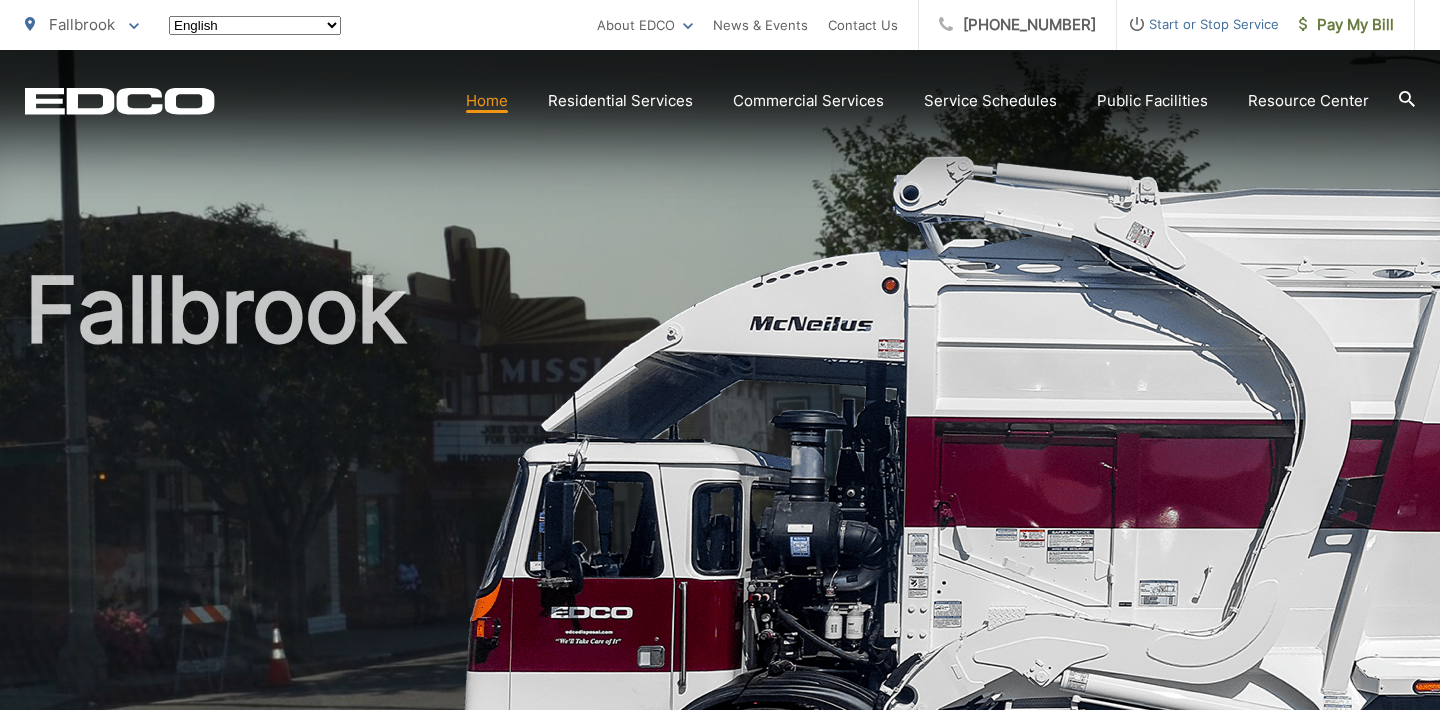 scroll, scrollTop: 0, scrollLeft: 0, axis: both 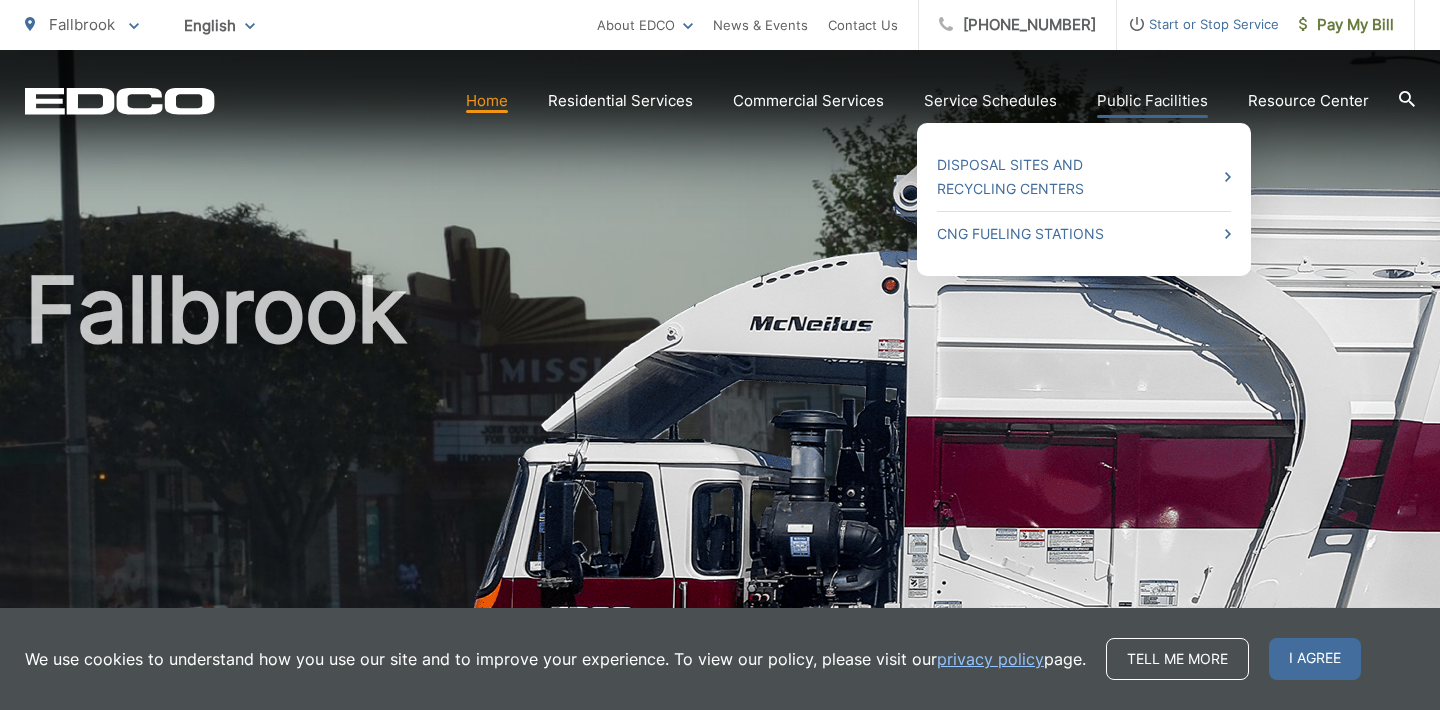 click on "Public Facilities" at bounding box center [1152, 101] 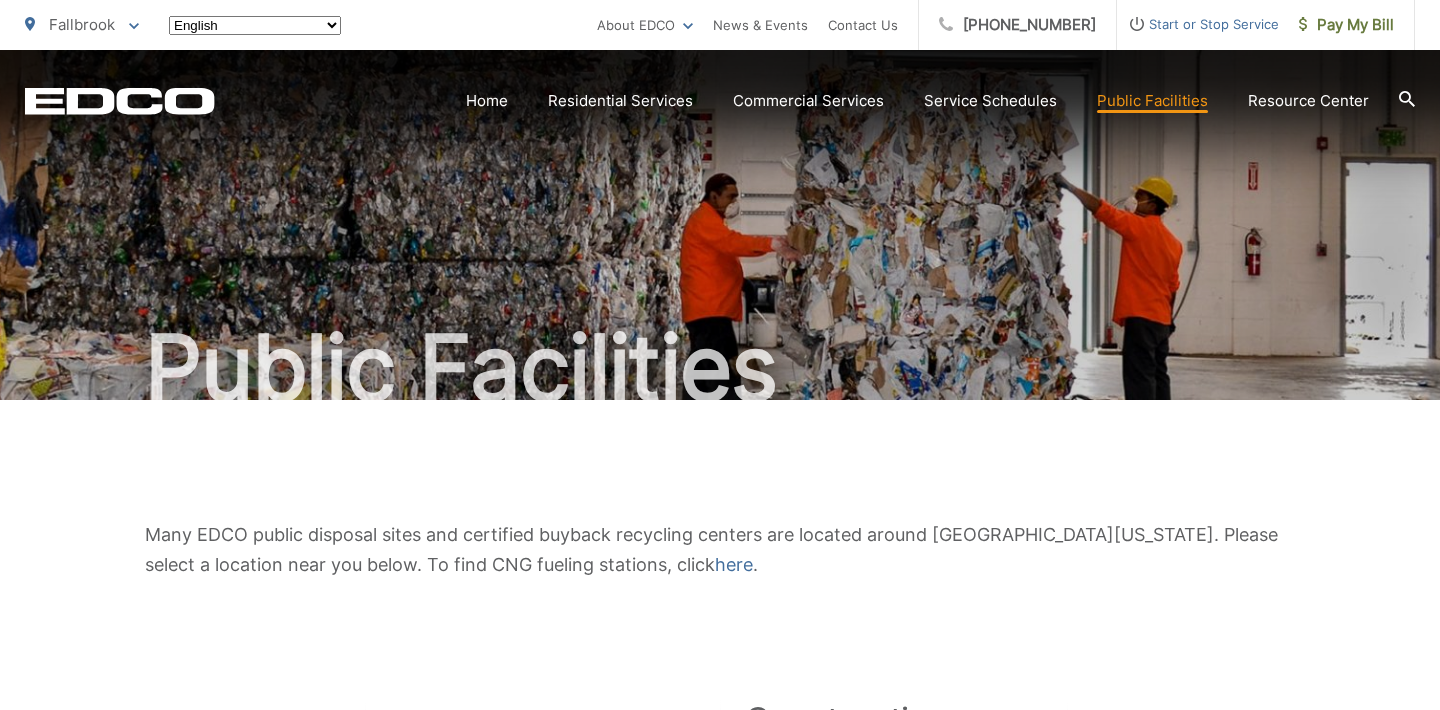 scroll, scrollTop: 0, scrollLeft: 0, axis: both 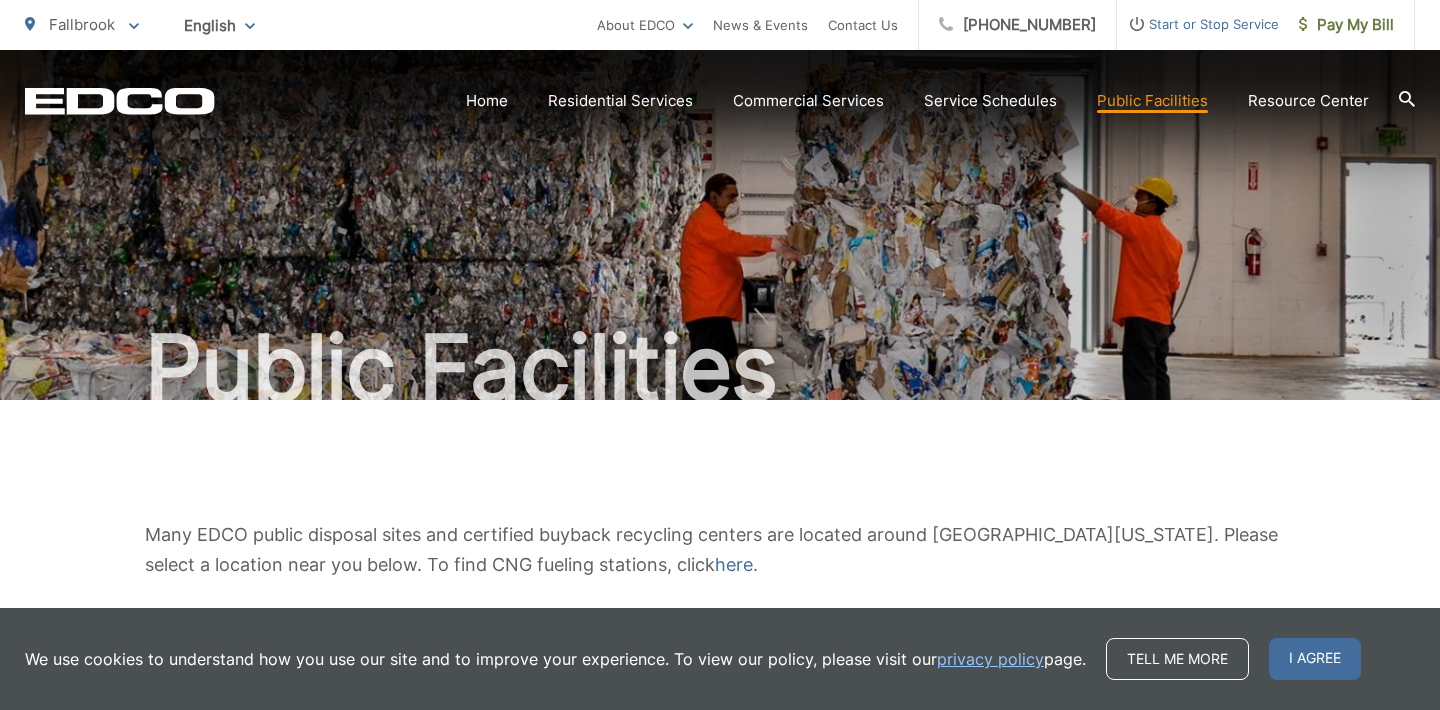 click on "Public Facilities" at bounding box center [720, 225] 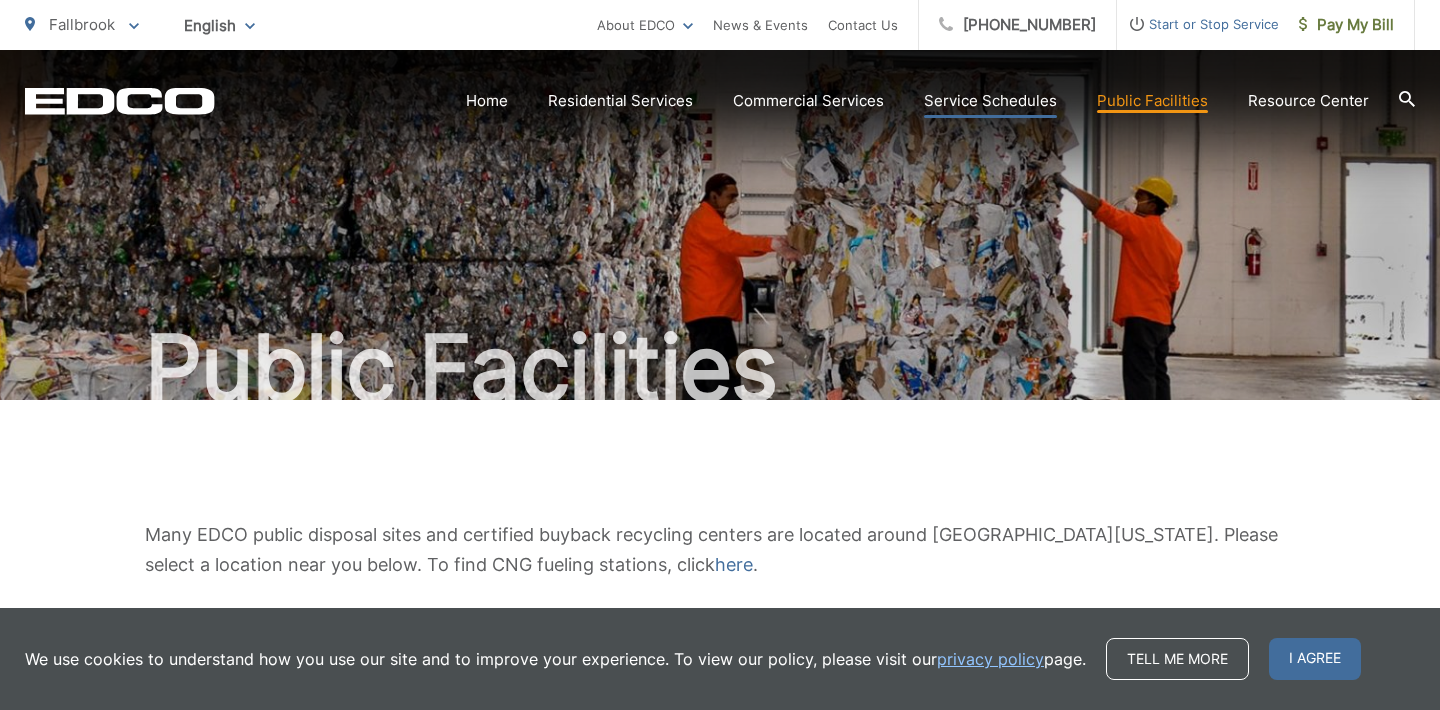 click on "Service Schedules" at bounding box center (990, 101) 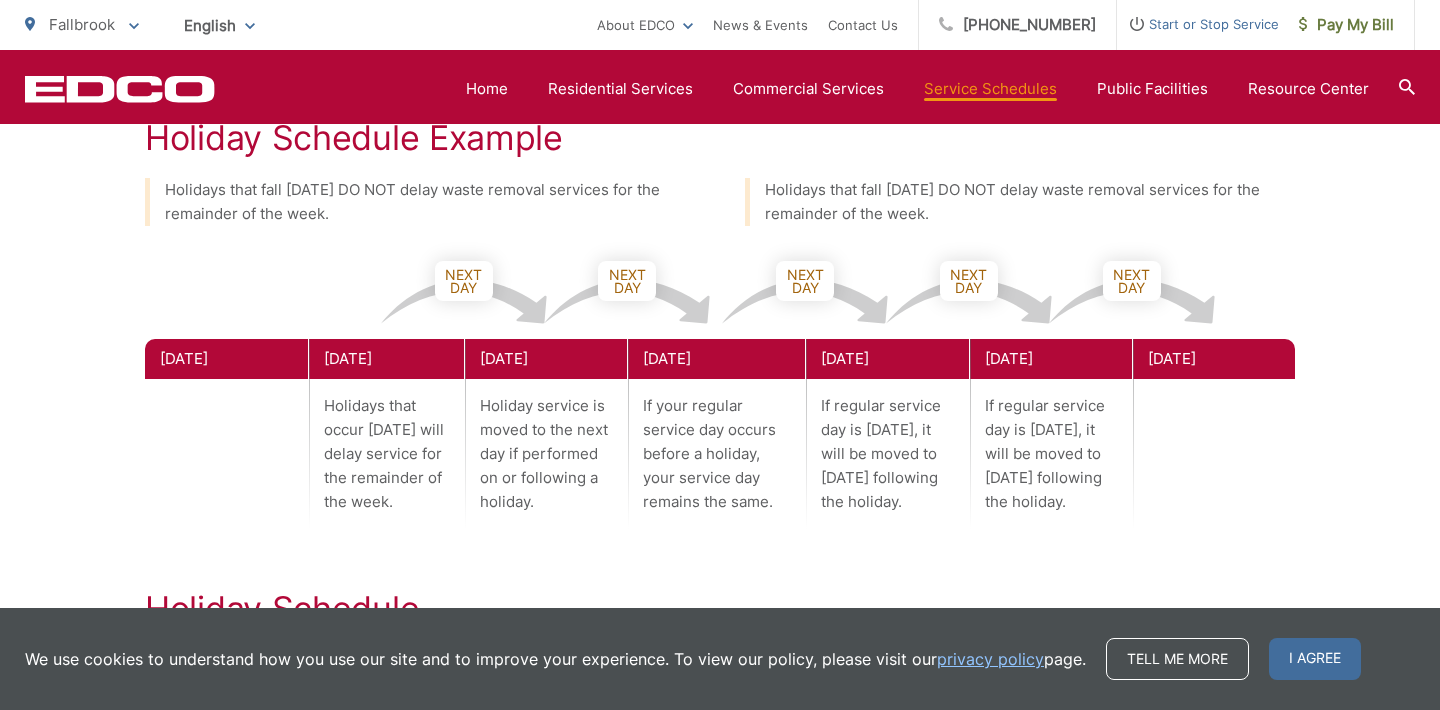 scroll, scrollTop: 1120, scrollLeft: 0, axis: vertical 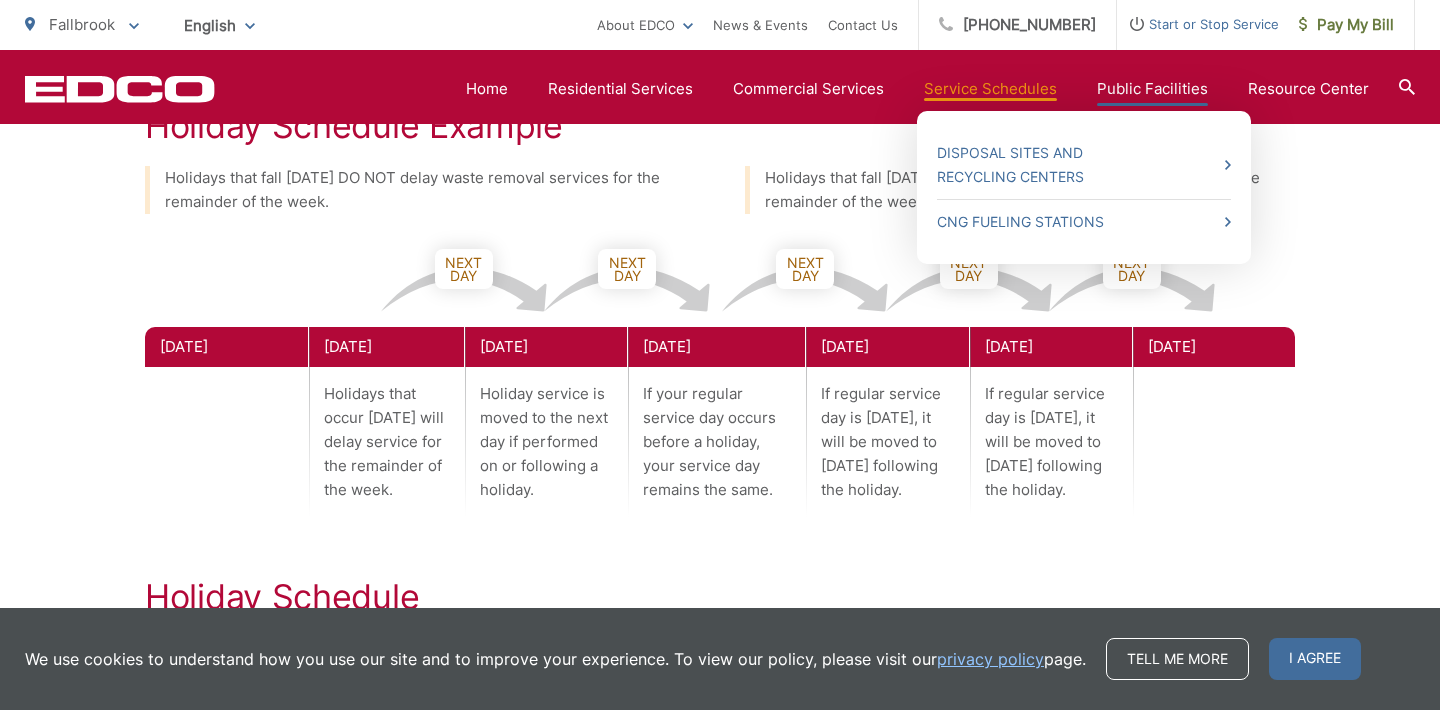 click on "Public Facilities" at bounding box center [1152, 89] 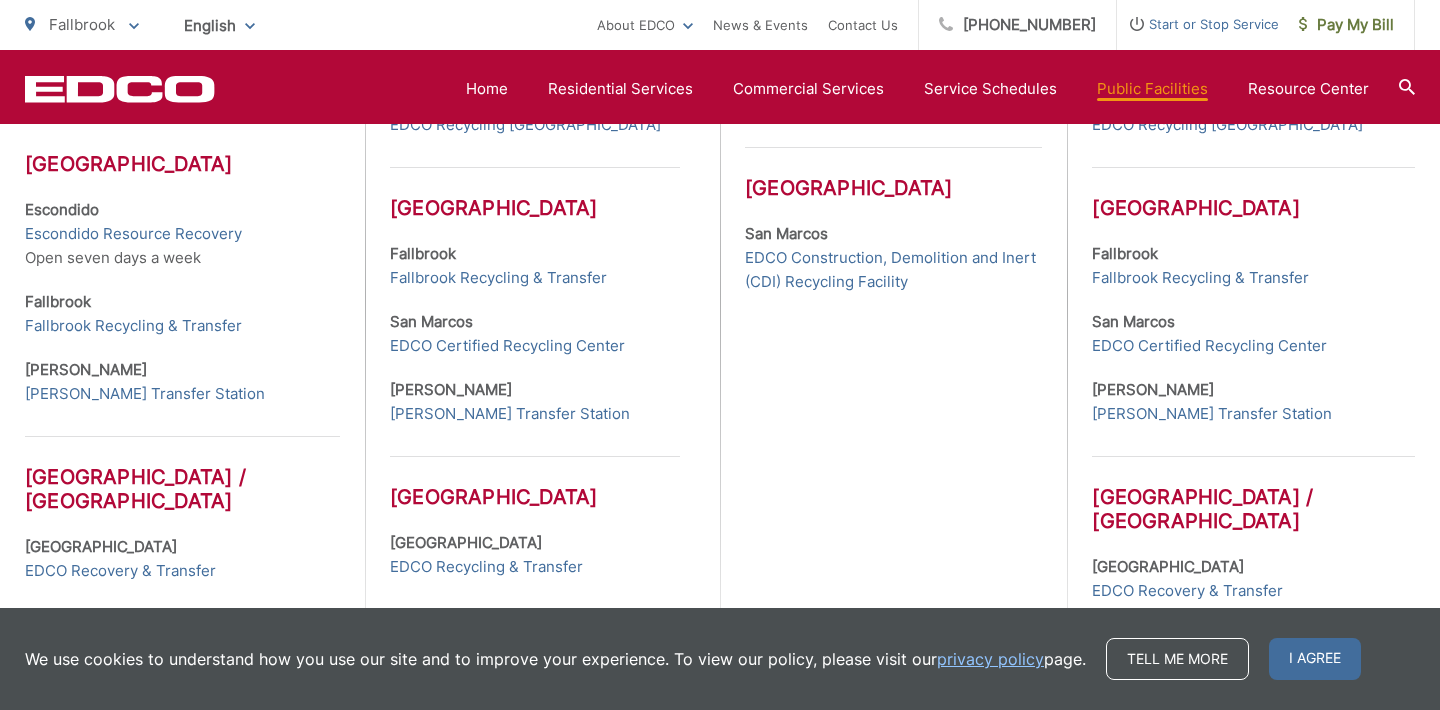 scroll, scrollTop: 886, scrollLeft: 0, axis: vertical 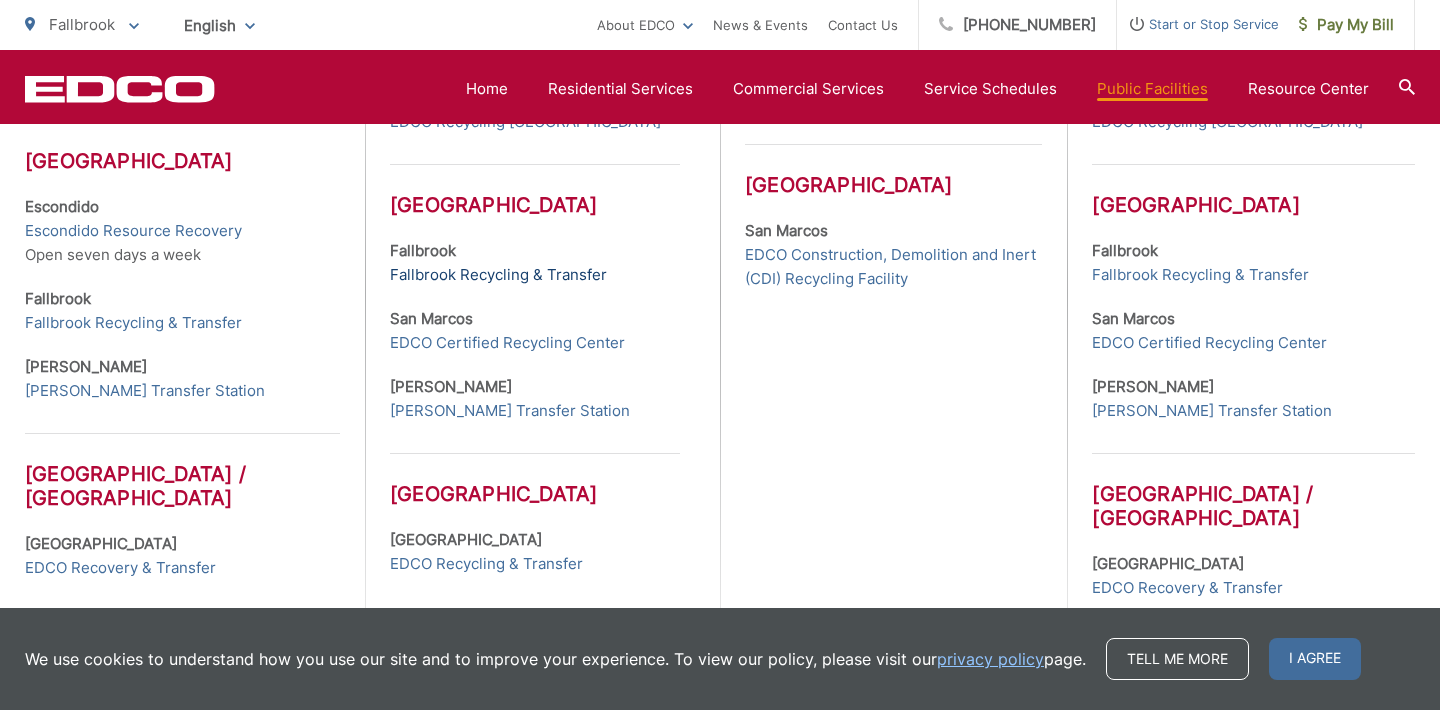 click on "Fallbrook Recycling & Transfer" at bounding box center (498, 275) 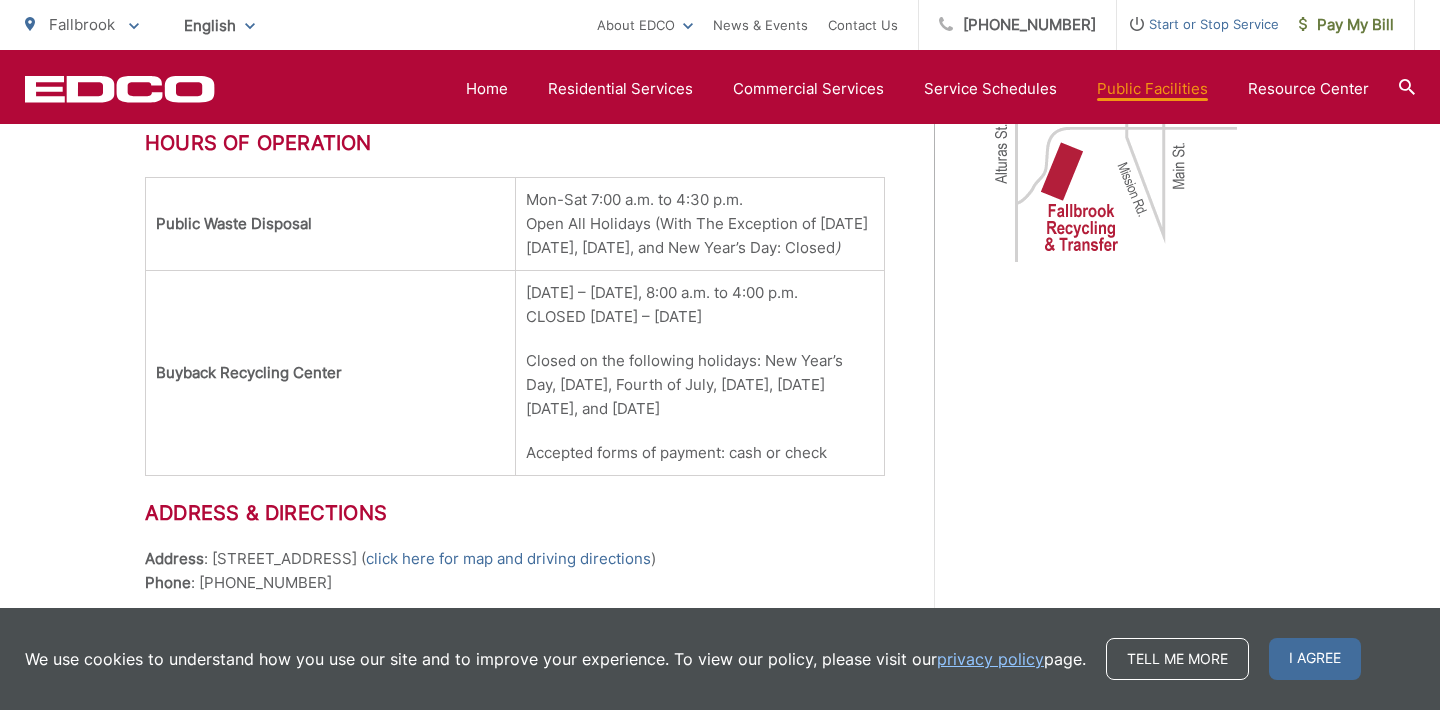 scroll, scrollTop: 1457, scrollLeft: 0, axis: vertical 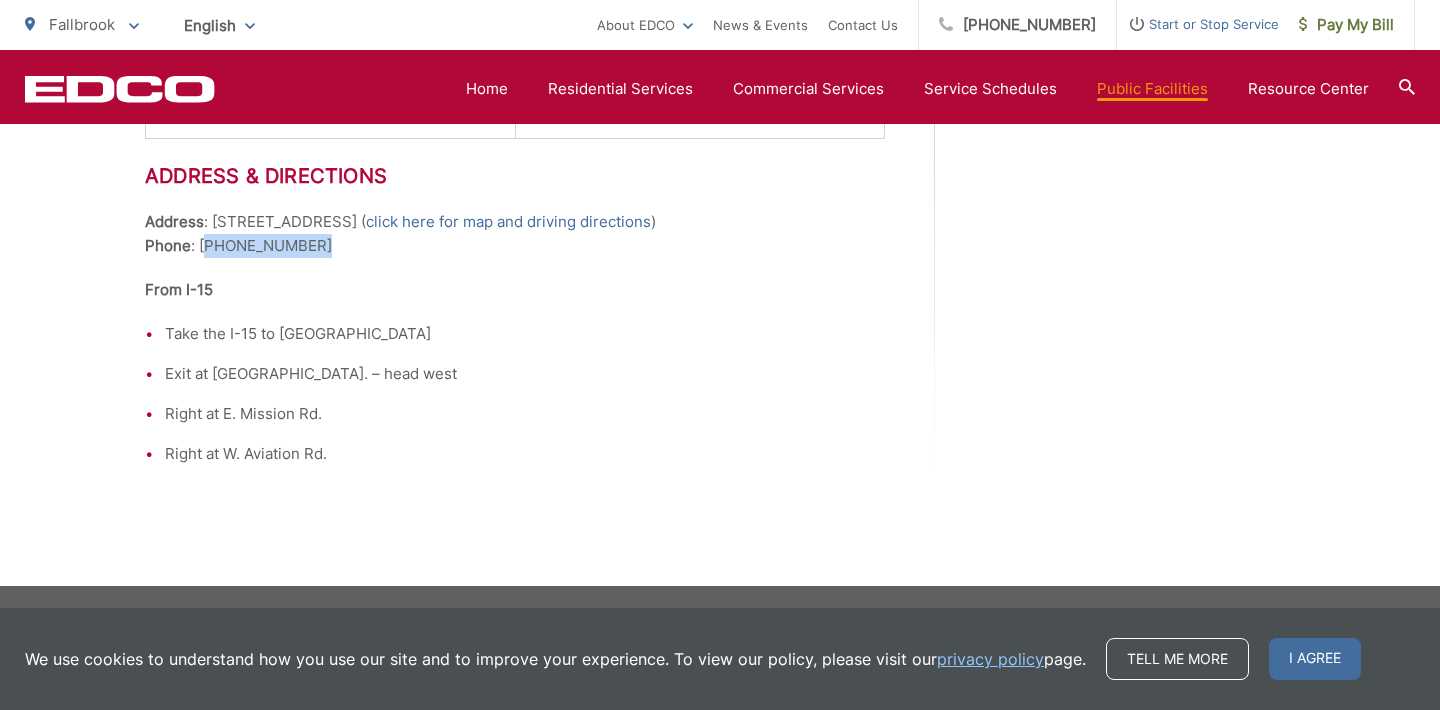 drag, startPoint x: 319, startPoint y: 245, endPoint x: 203, endPoint y: 233, distance: 116.61904 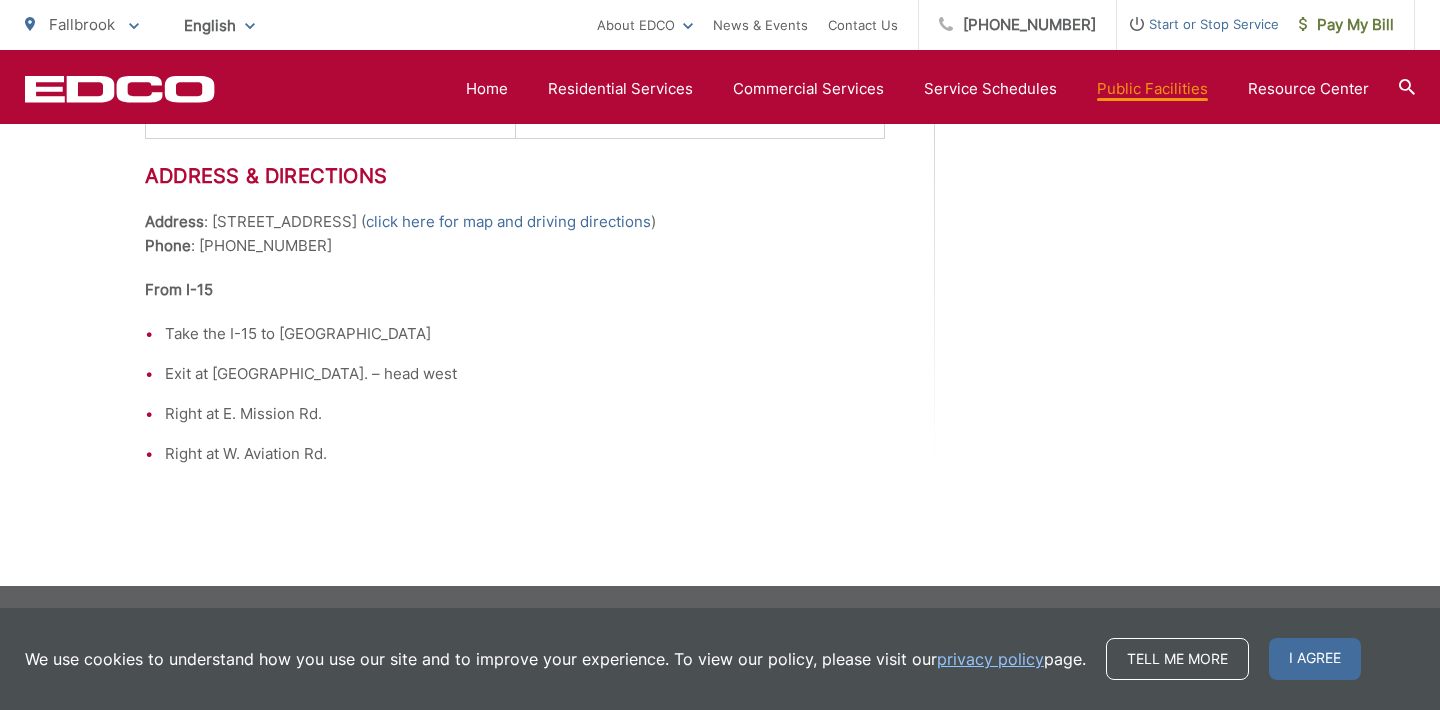click on "Exit at Mission Rd. – head west" at bounding box center (525, 374) 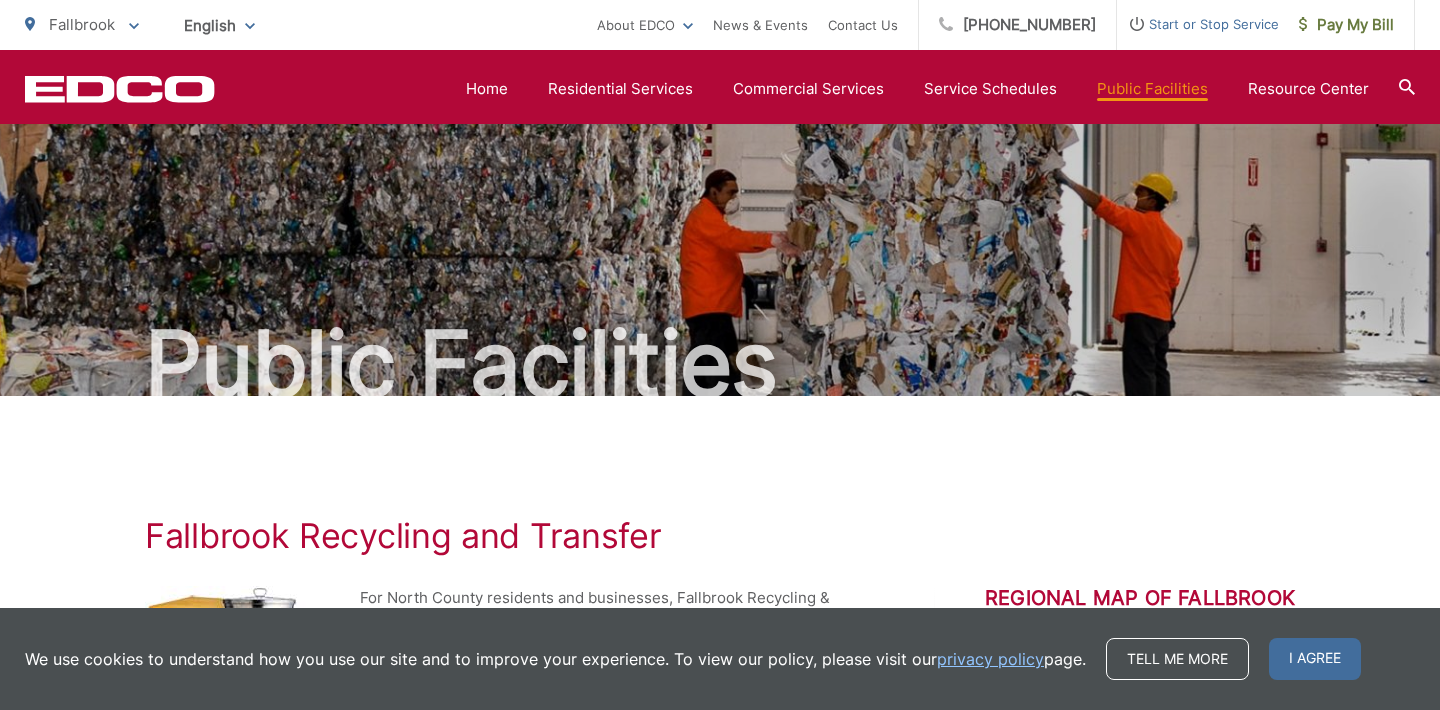 scroll, scrollTop: 0, scrollLeft: 0, axis: both 